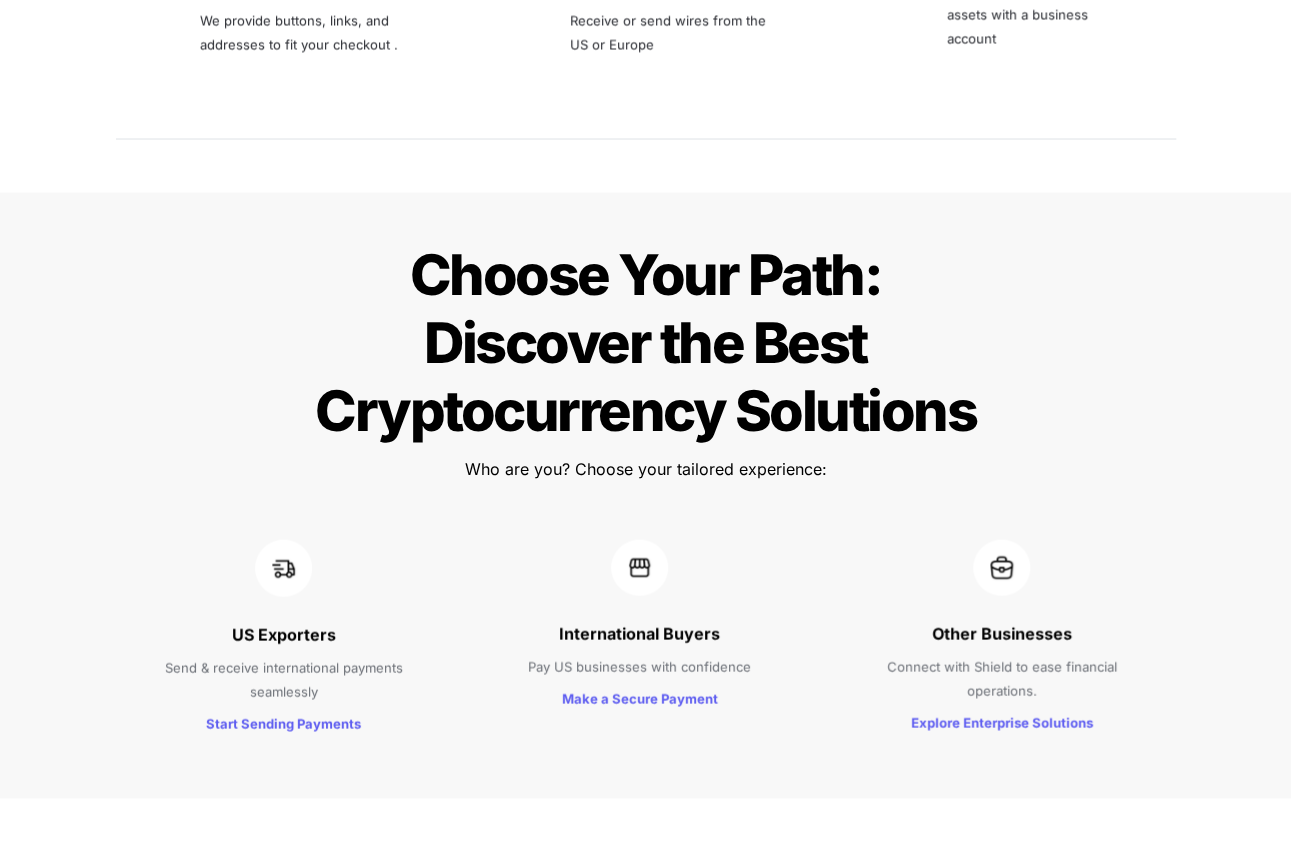 scroll, scrollTop: 6190, scrollLeft: 0, axis: vertical 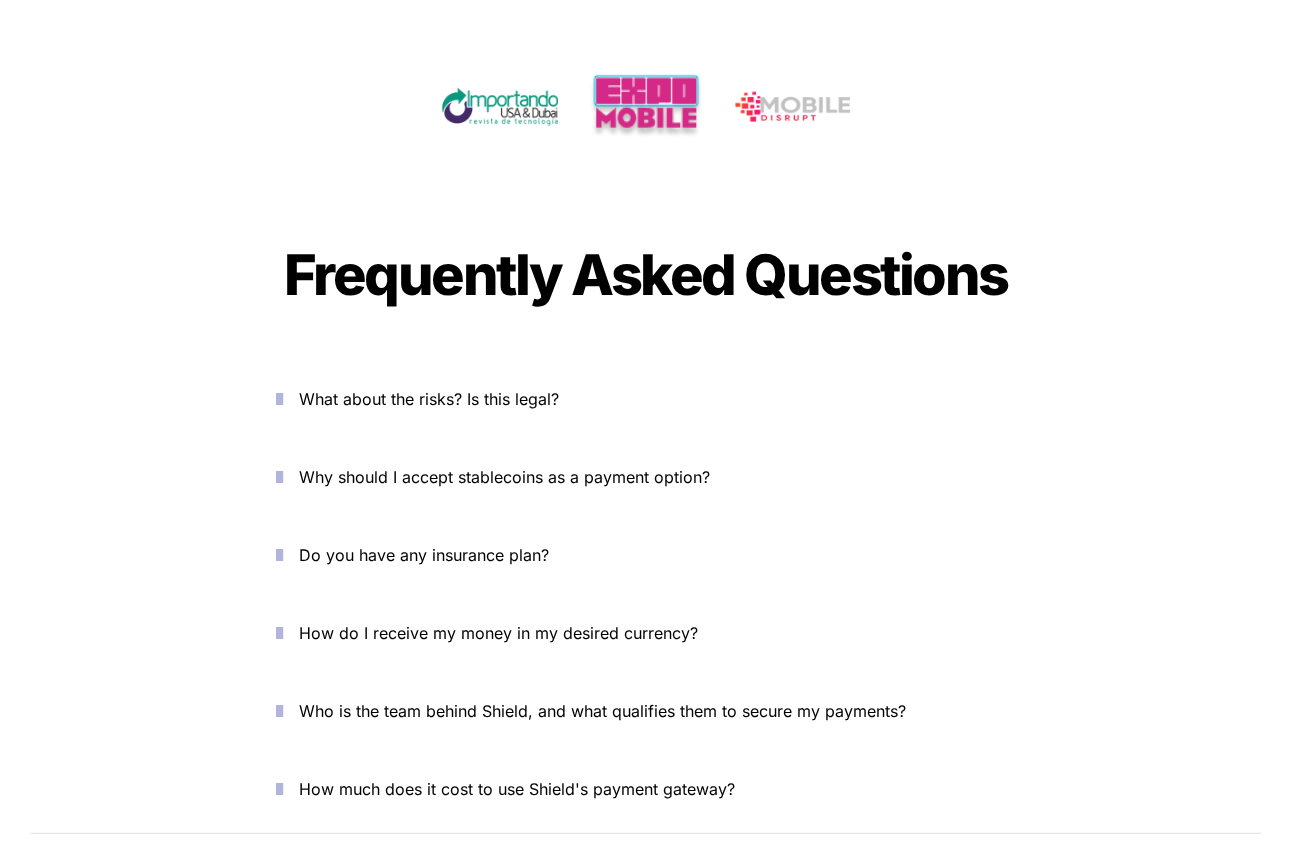 click on "Do you have any insurance plan?" at bounding box center (657, 555) 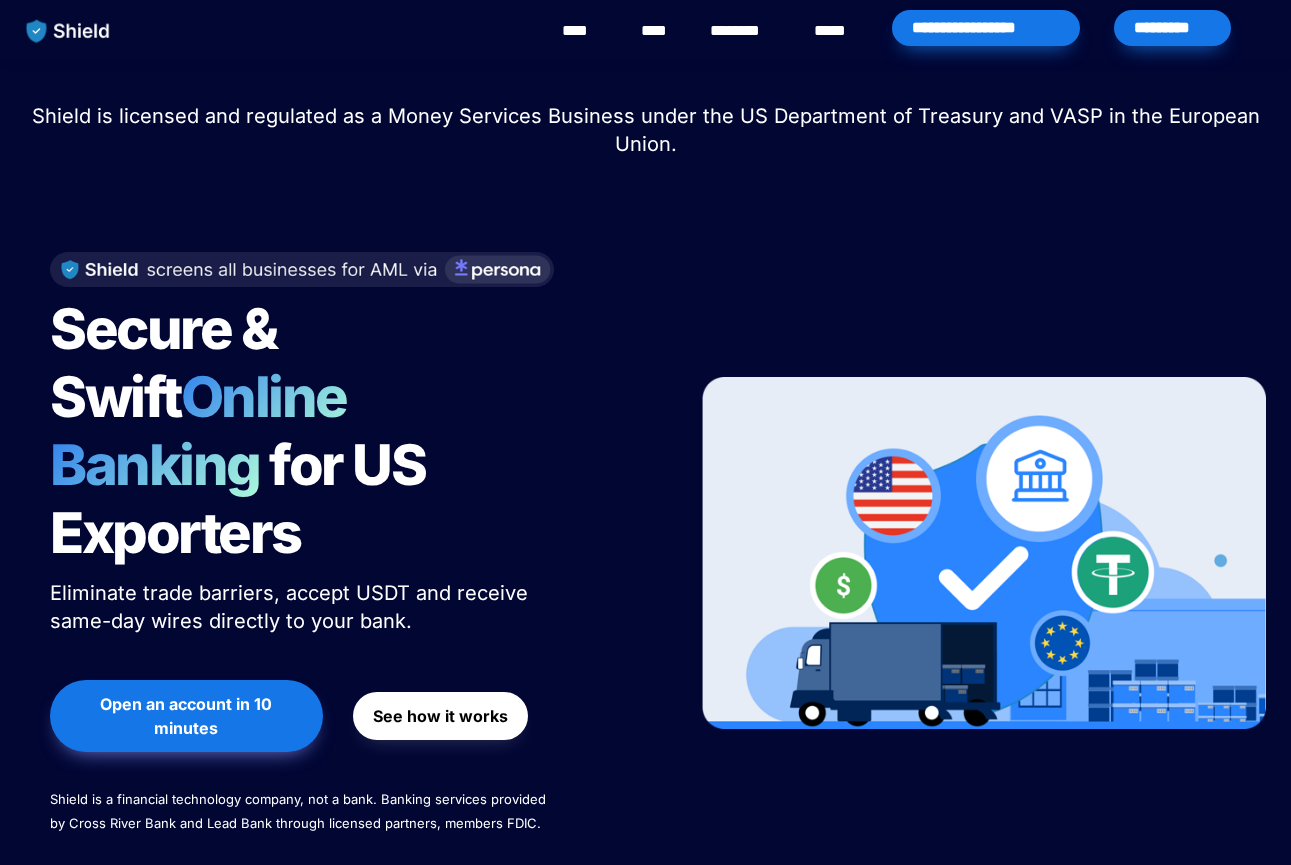 scroll, scrollTop: 6190, scrollLeft: 0, axis: vertical 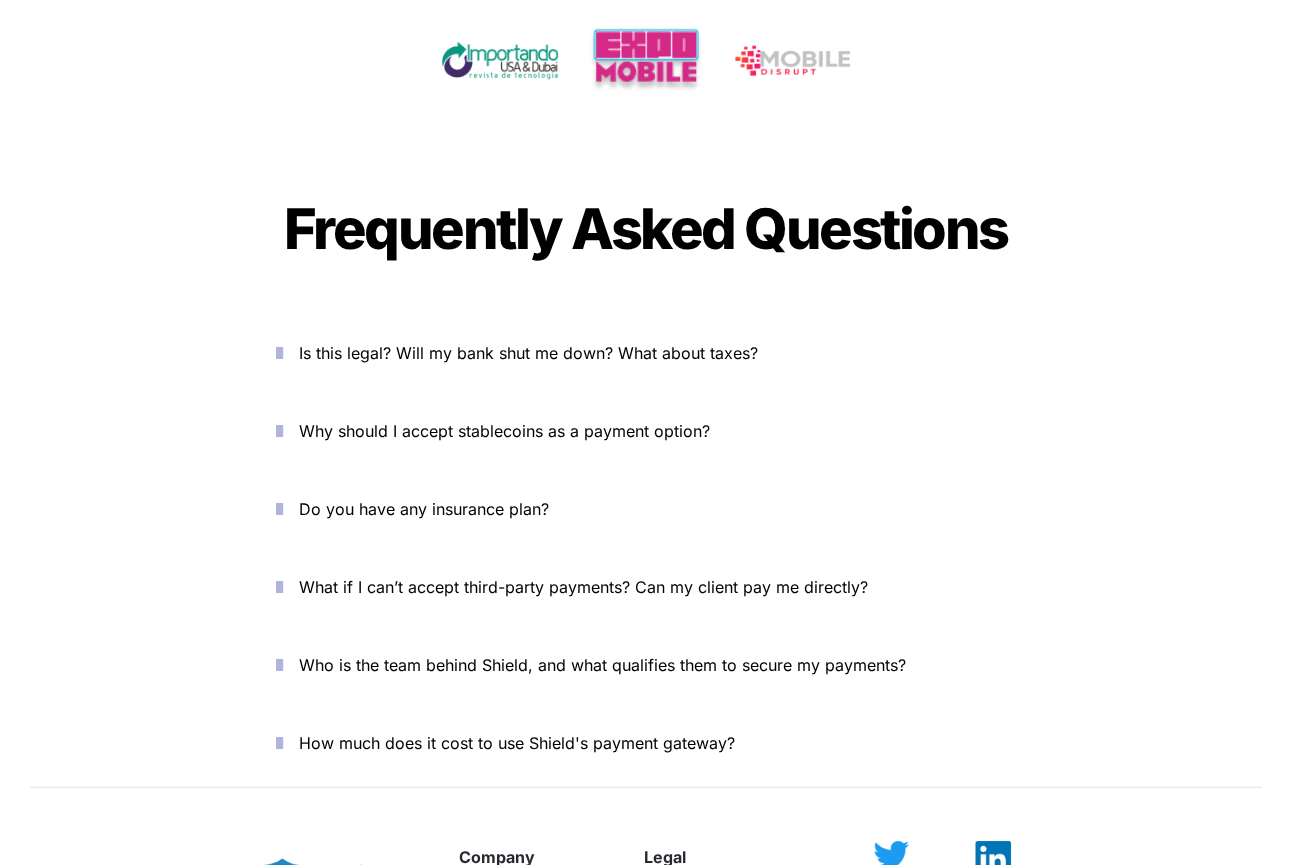 click at bounding box center [279, 509] 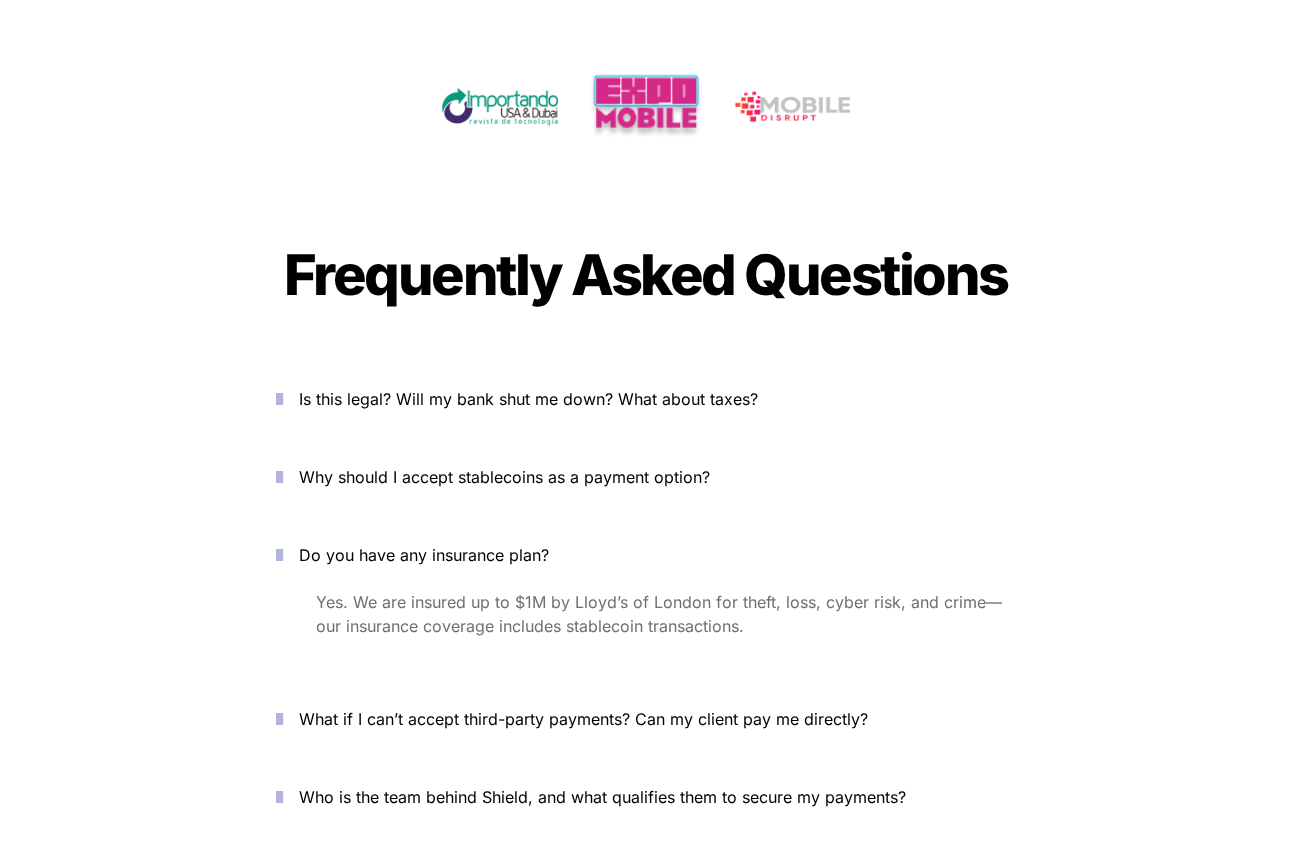 click at bounding box center (279, 555) 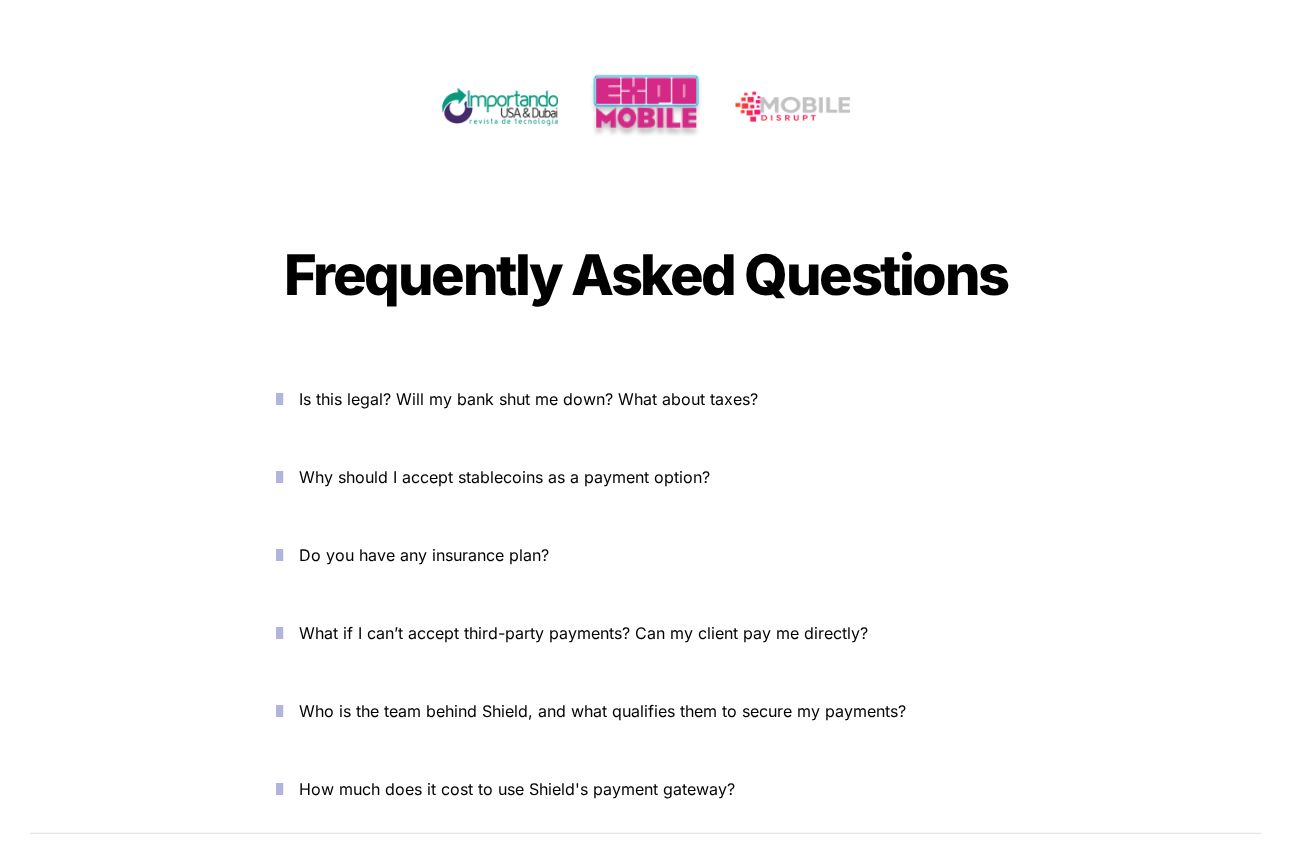 click on "Why should I accept stablecoins as a payment option?" at bounding box center (504, 477) 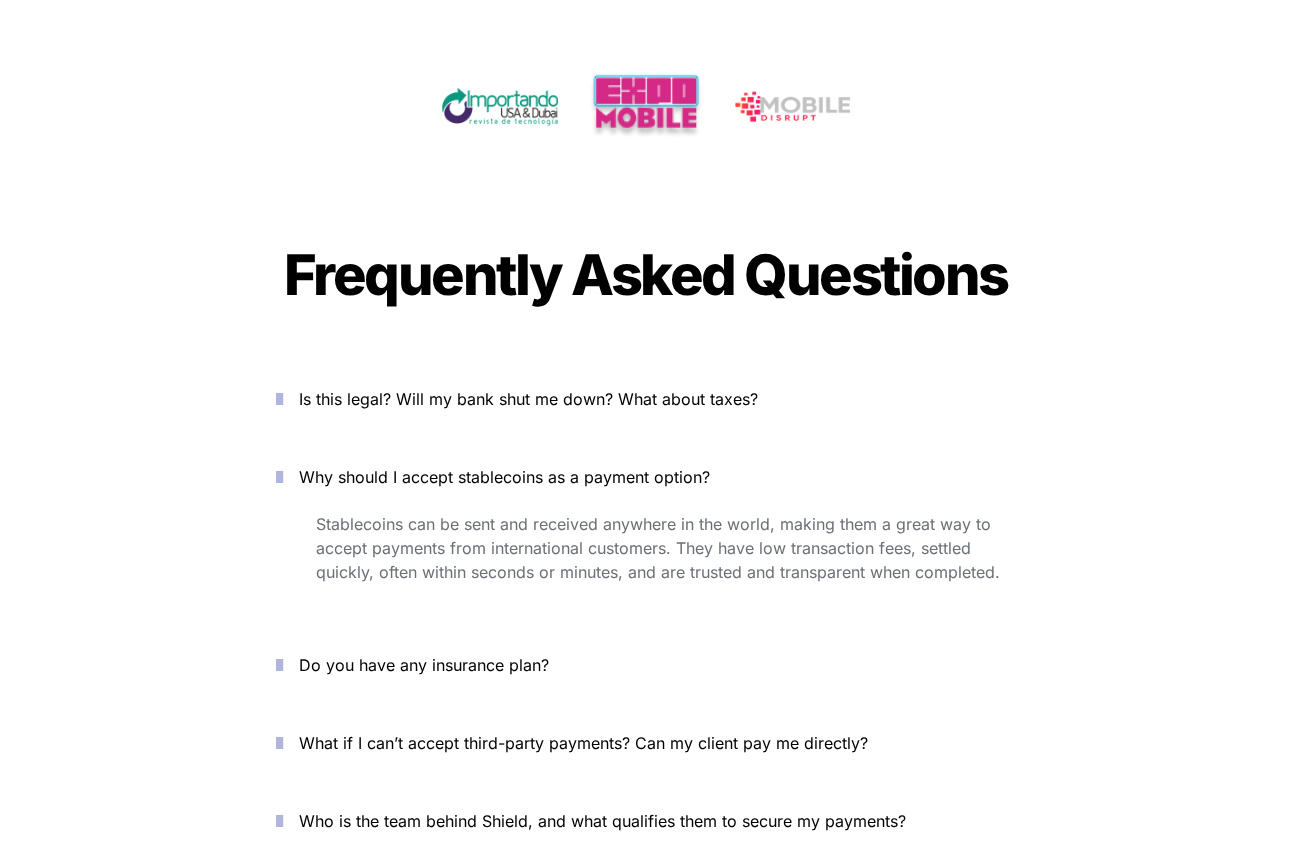 click on "Why should I accept stablecoins as a payment option?" at bounding box center [646, 477] 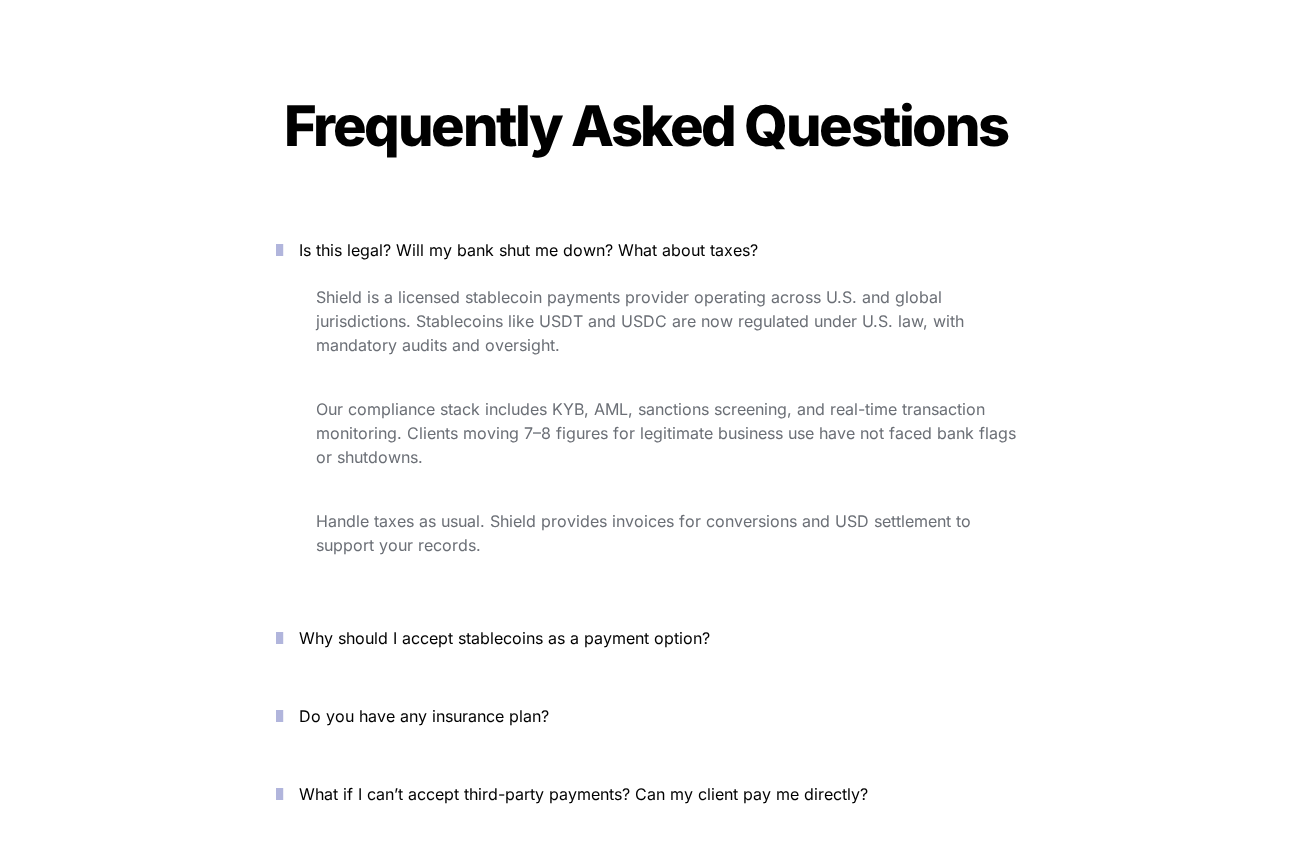 scroll, scrollTop: 6338, scrollLeft: 0, axis: vertical 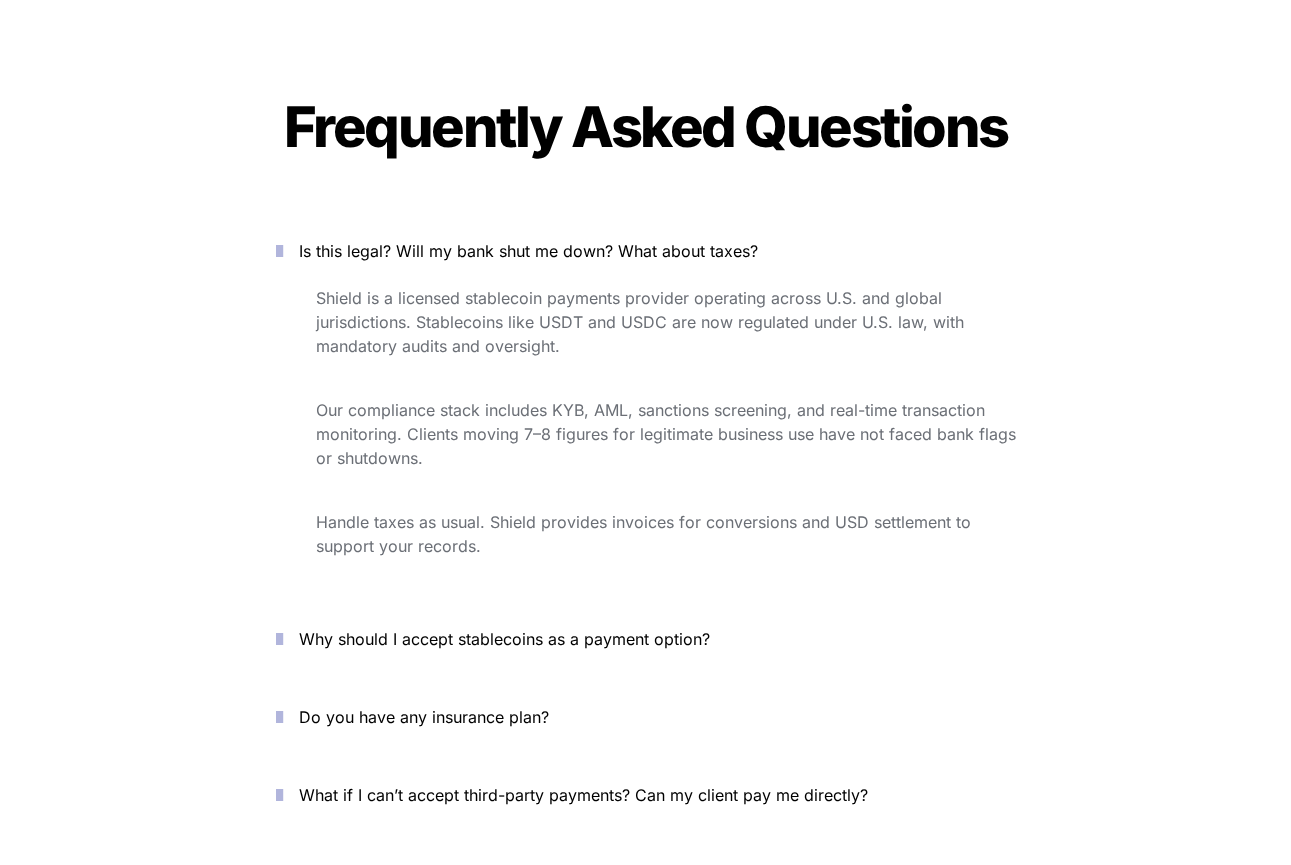 click at bounding box center (279, 251) 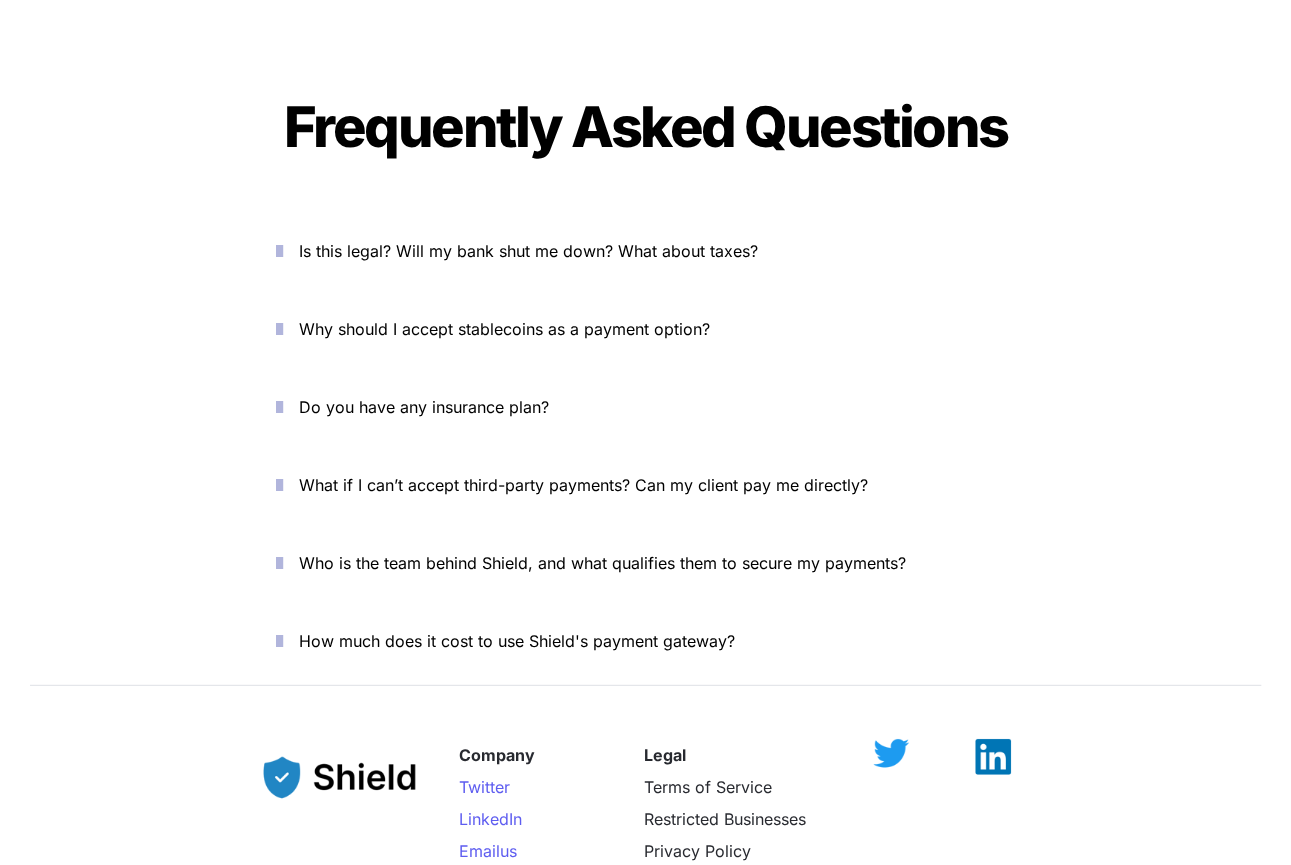 click at bounding box center (279, 329) 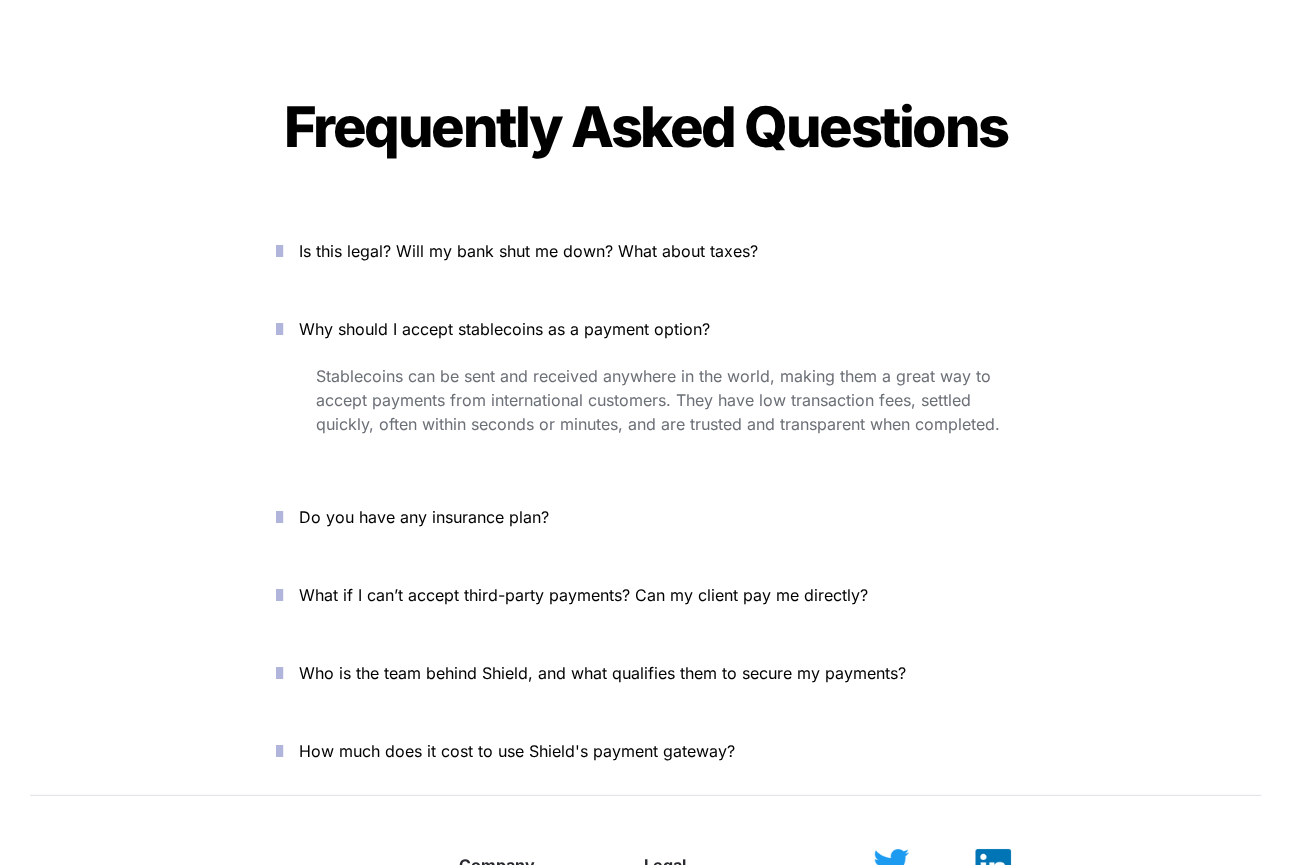 click at bounding box center [279, 329] 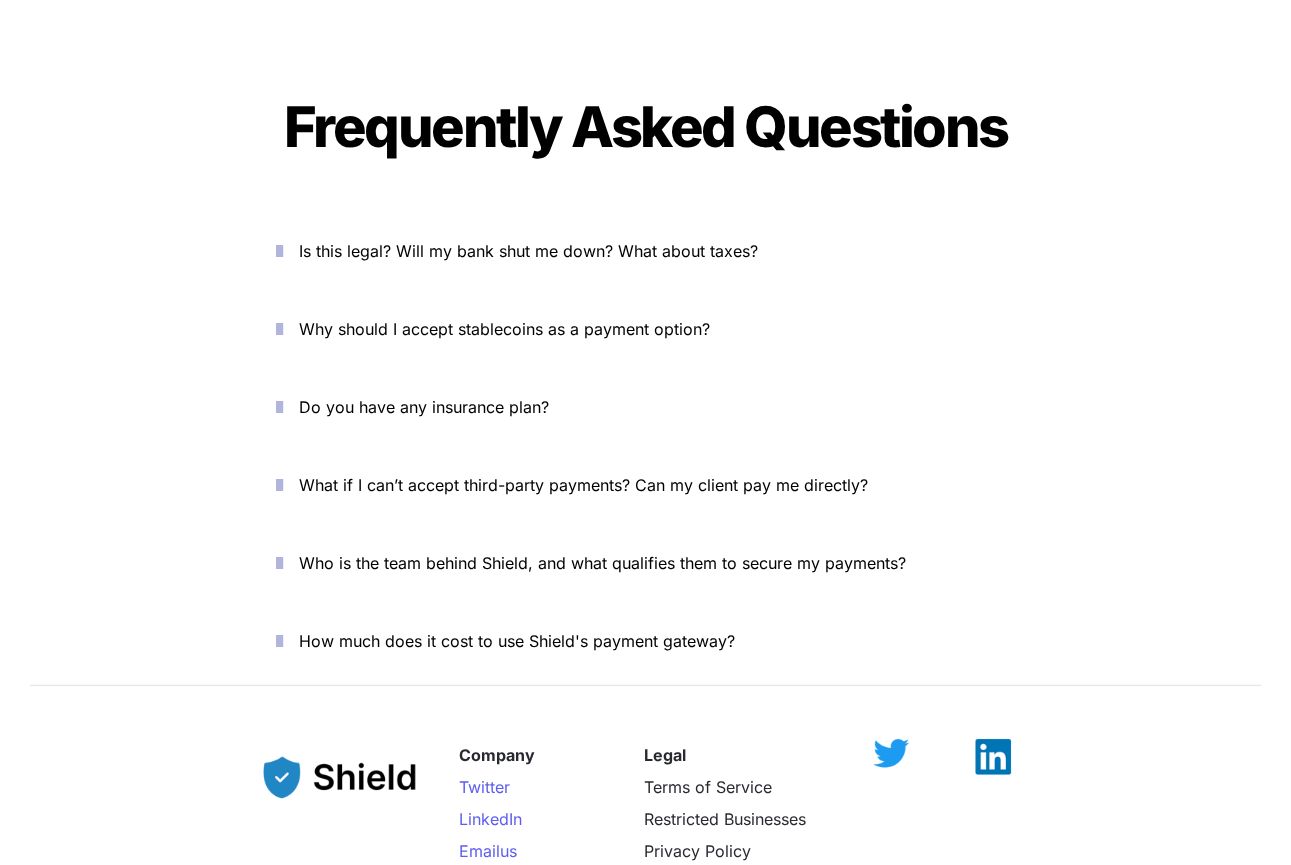 click at bounding box center (279, 407) 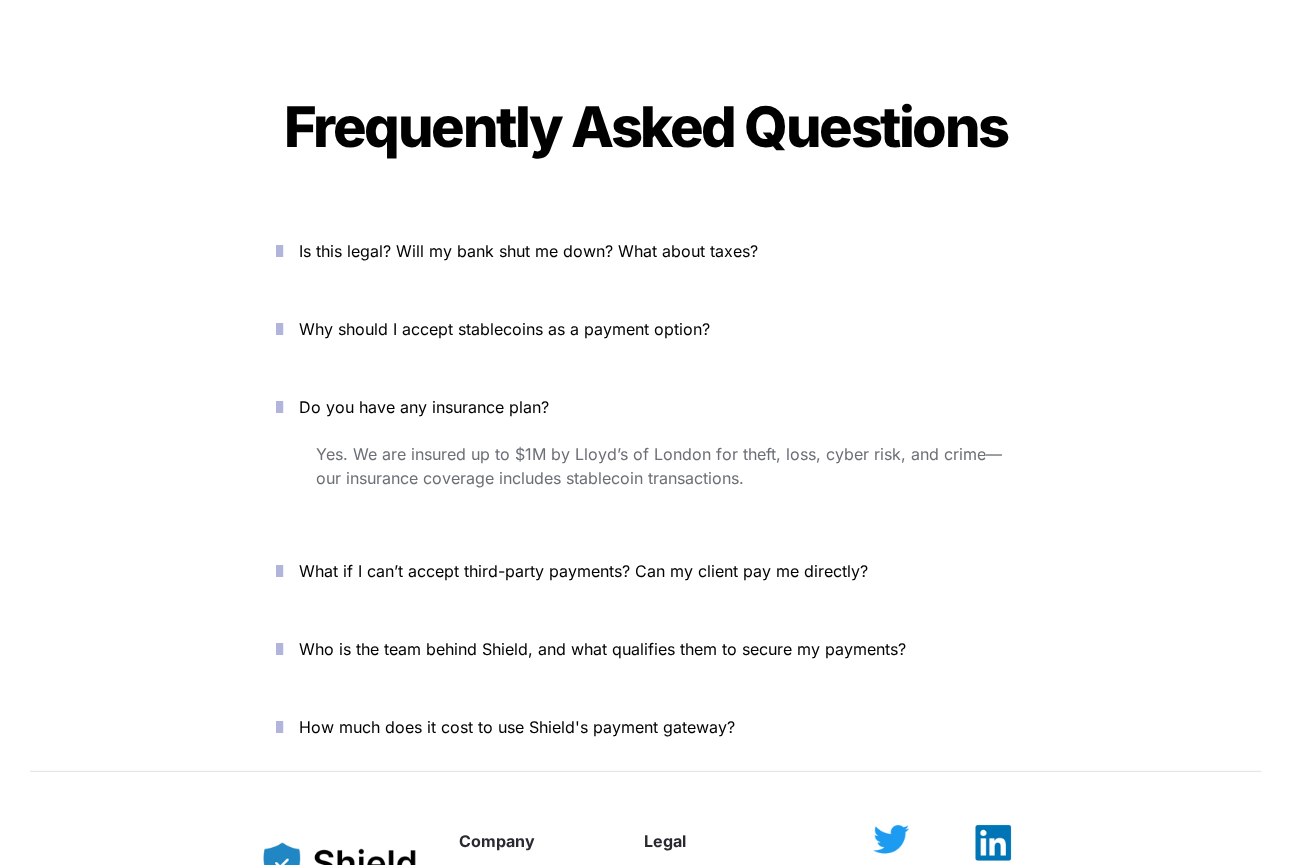 click at bounding box center [279, 407] 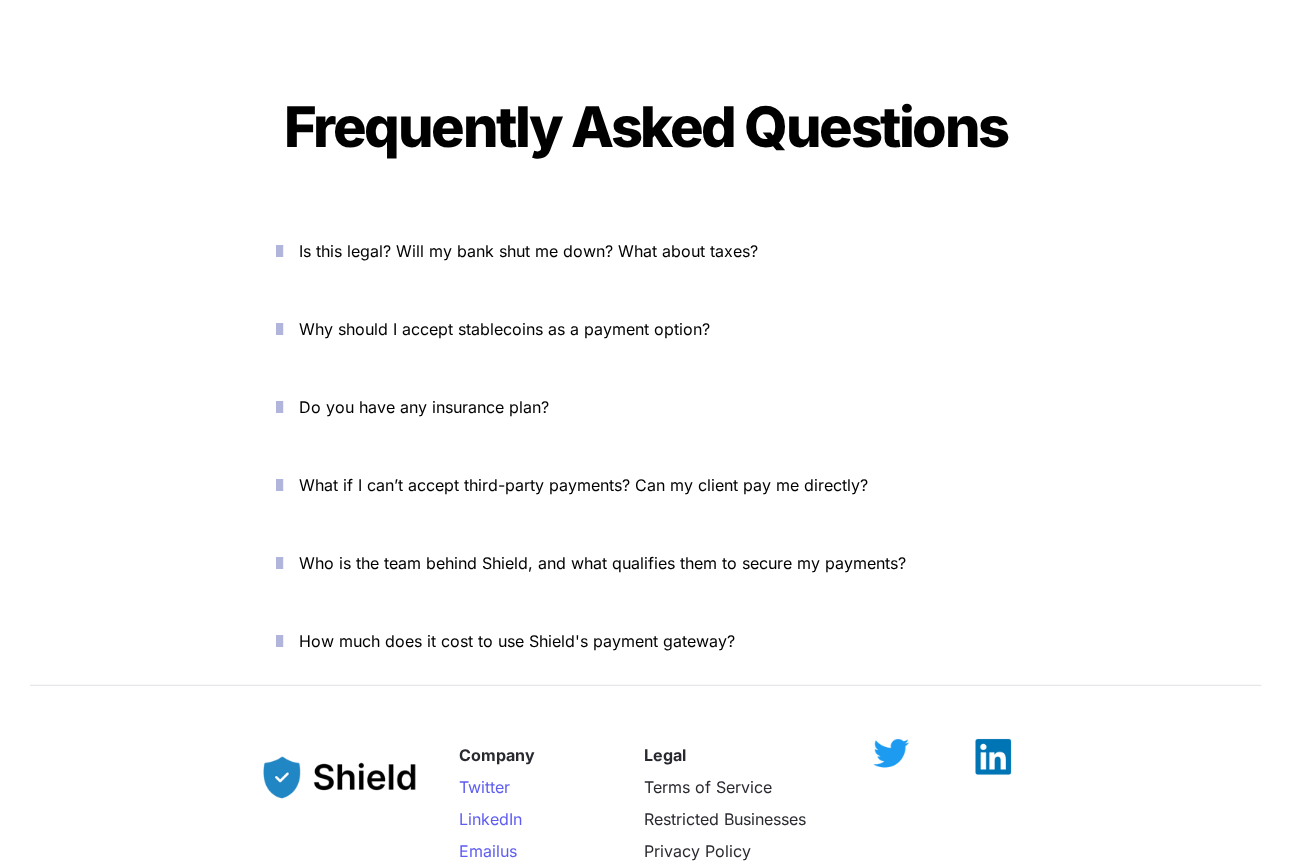 click at bounding box center [279, 485] 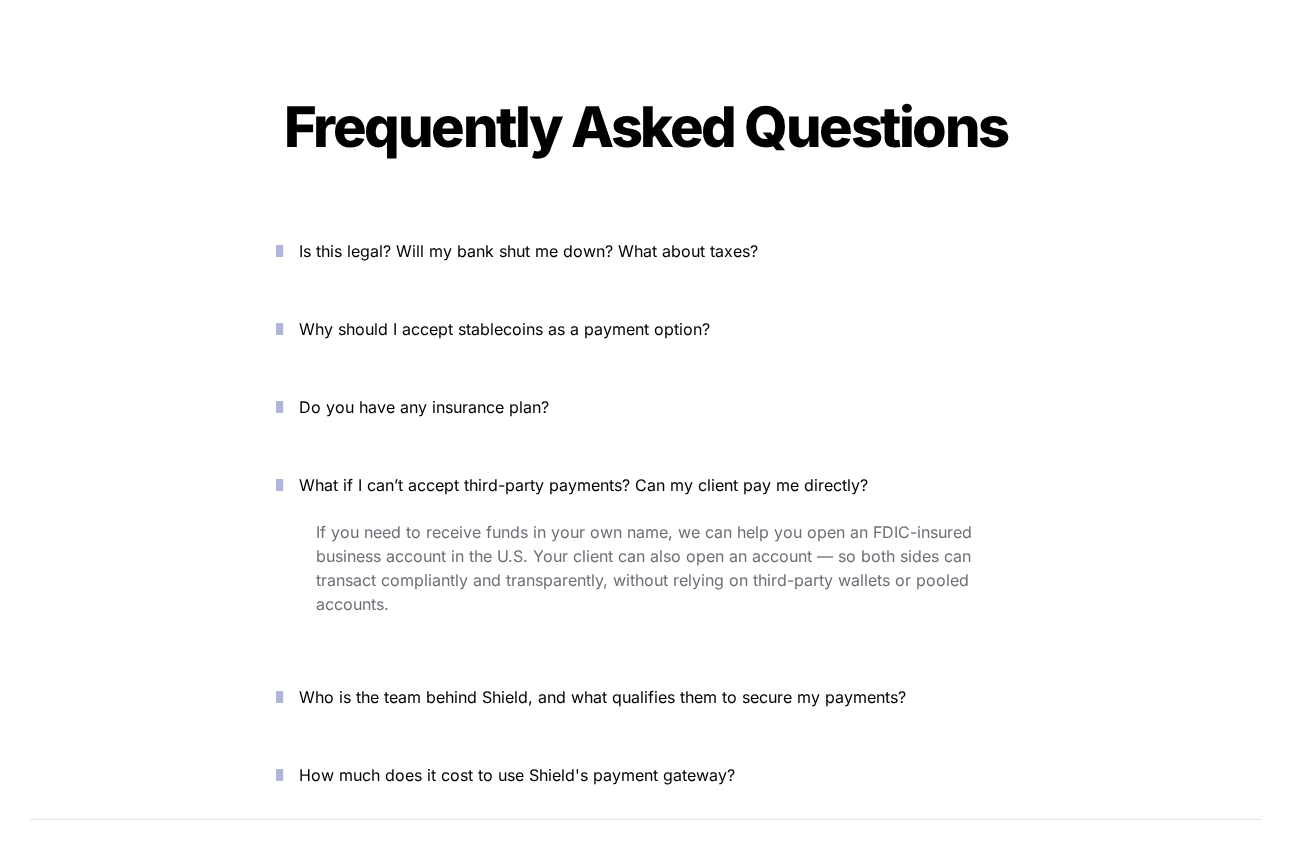 click at bounding box center [279, 485] 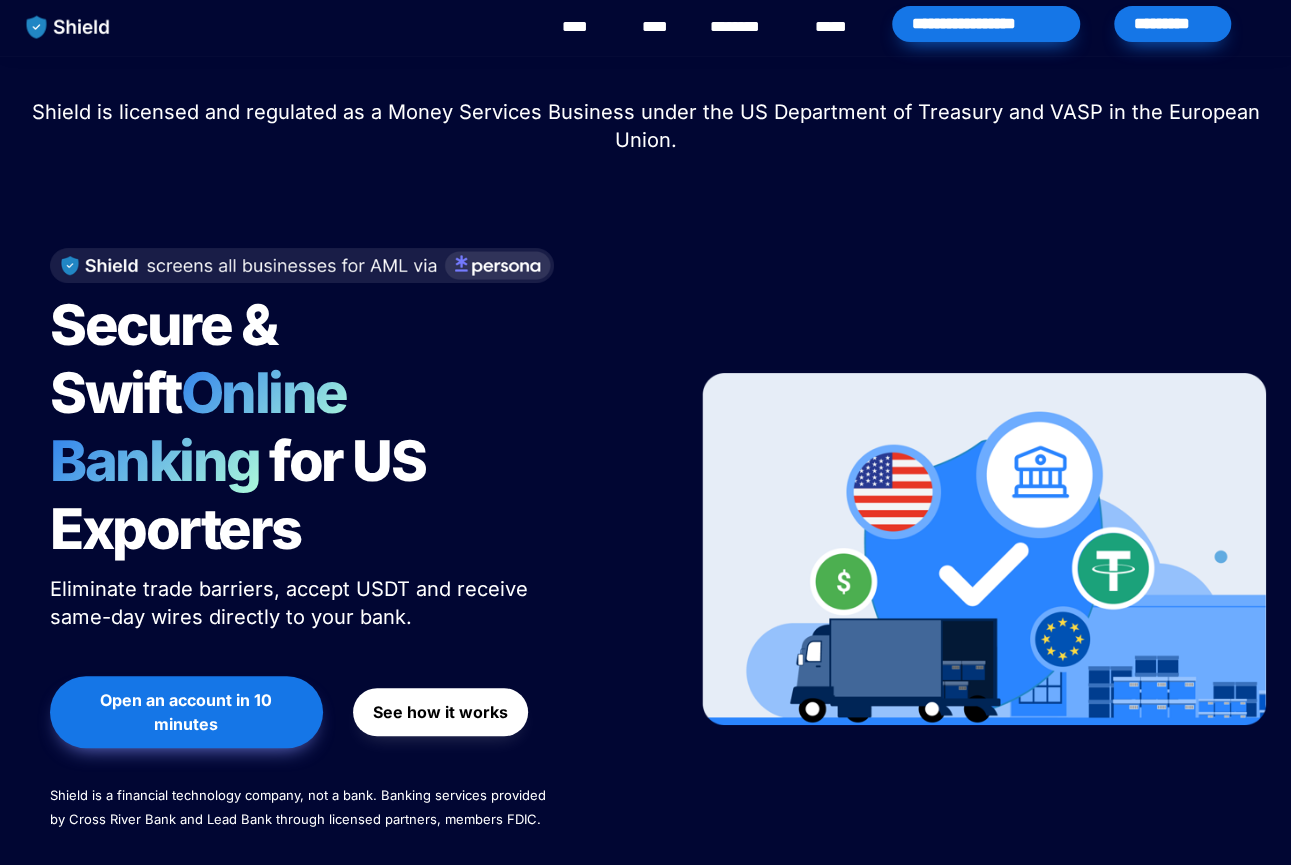 scroll, scrollTop: 52, scrollLeft: 0, axis: vertical 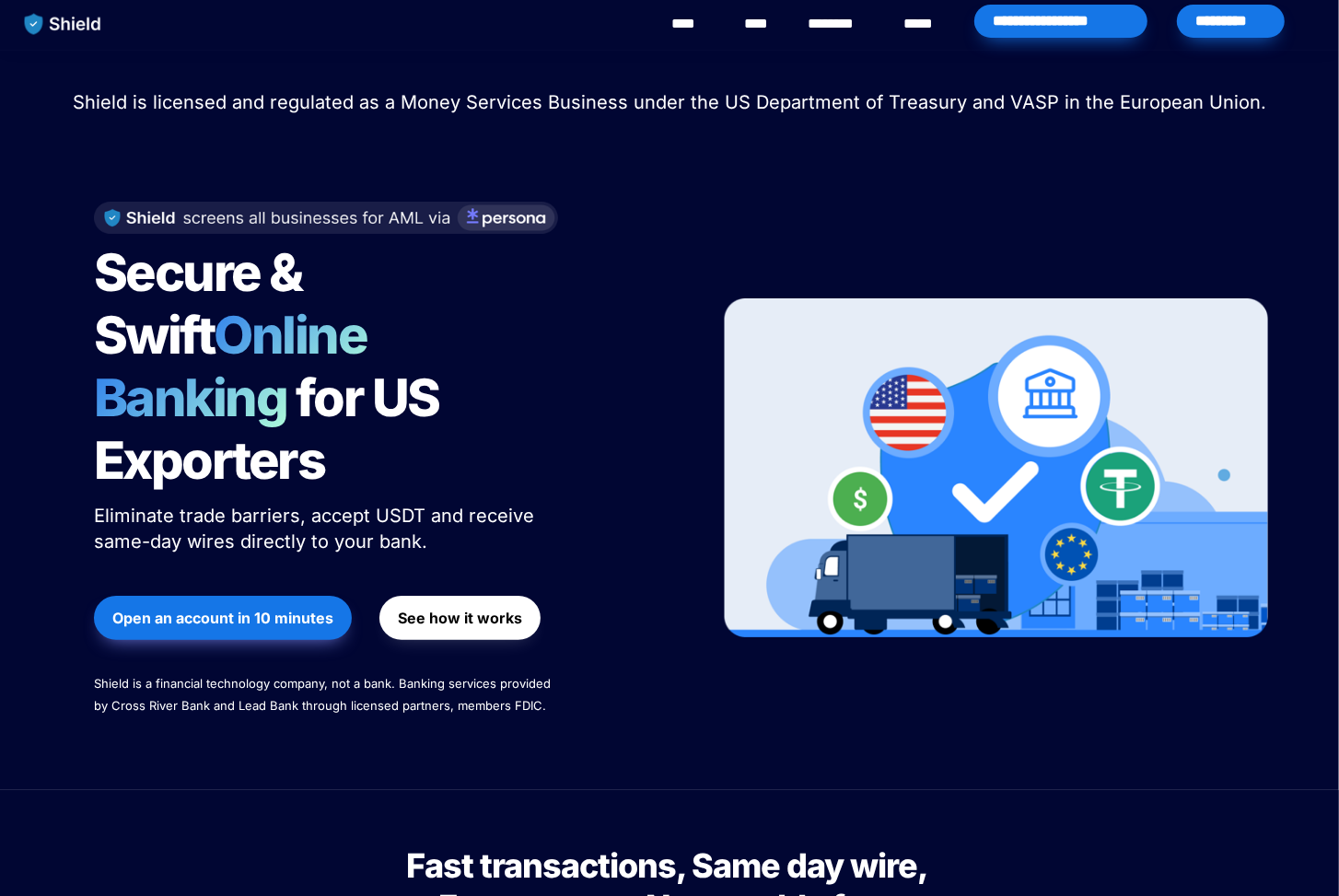 type 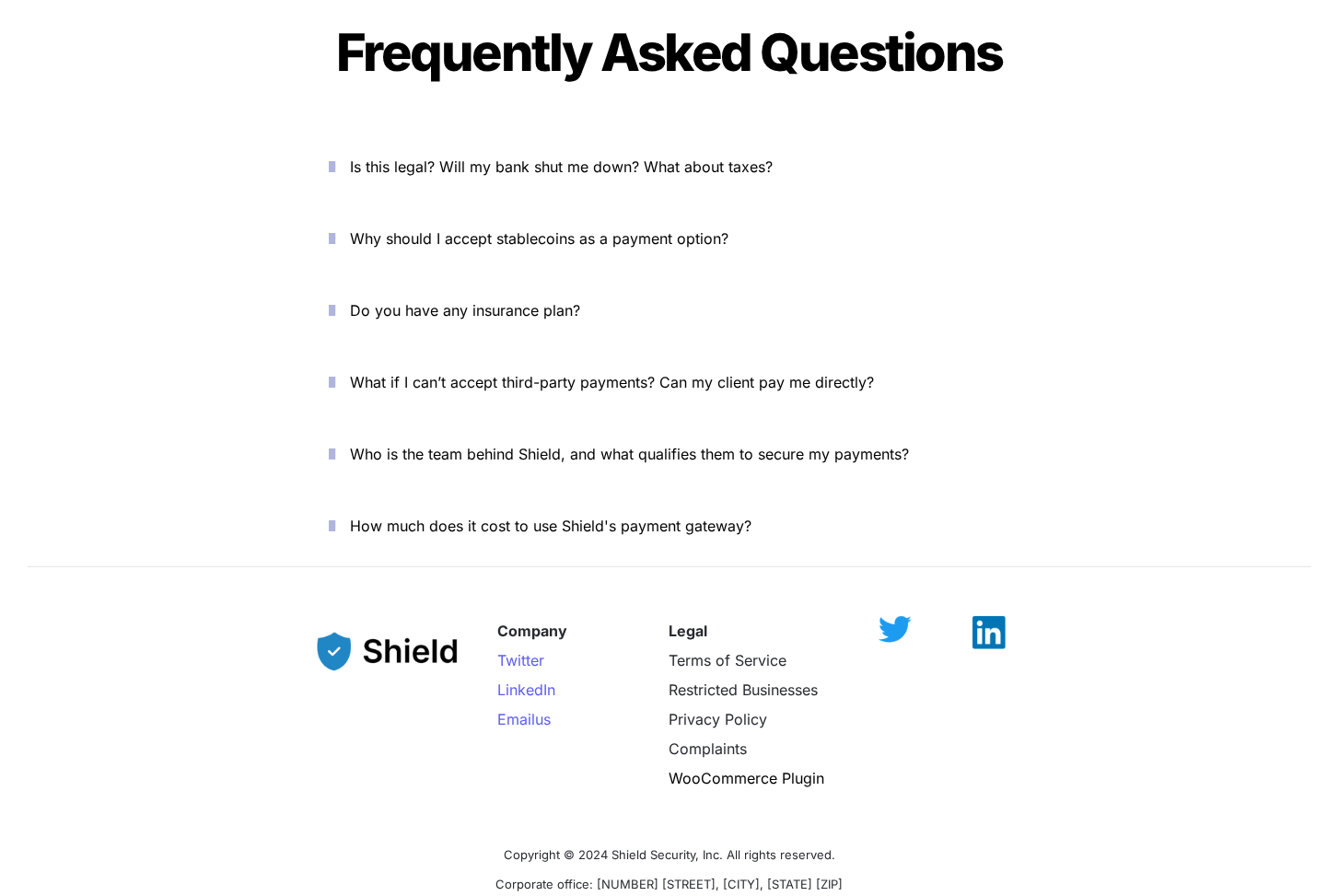 scroll, scrollTop: 5817, scrollLeft: 0, axis: vertical 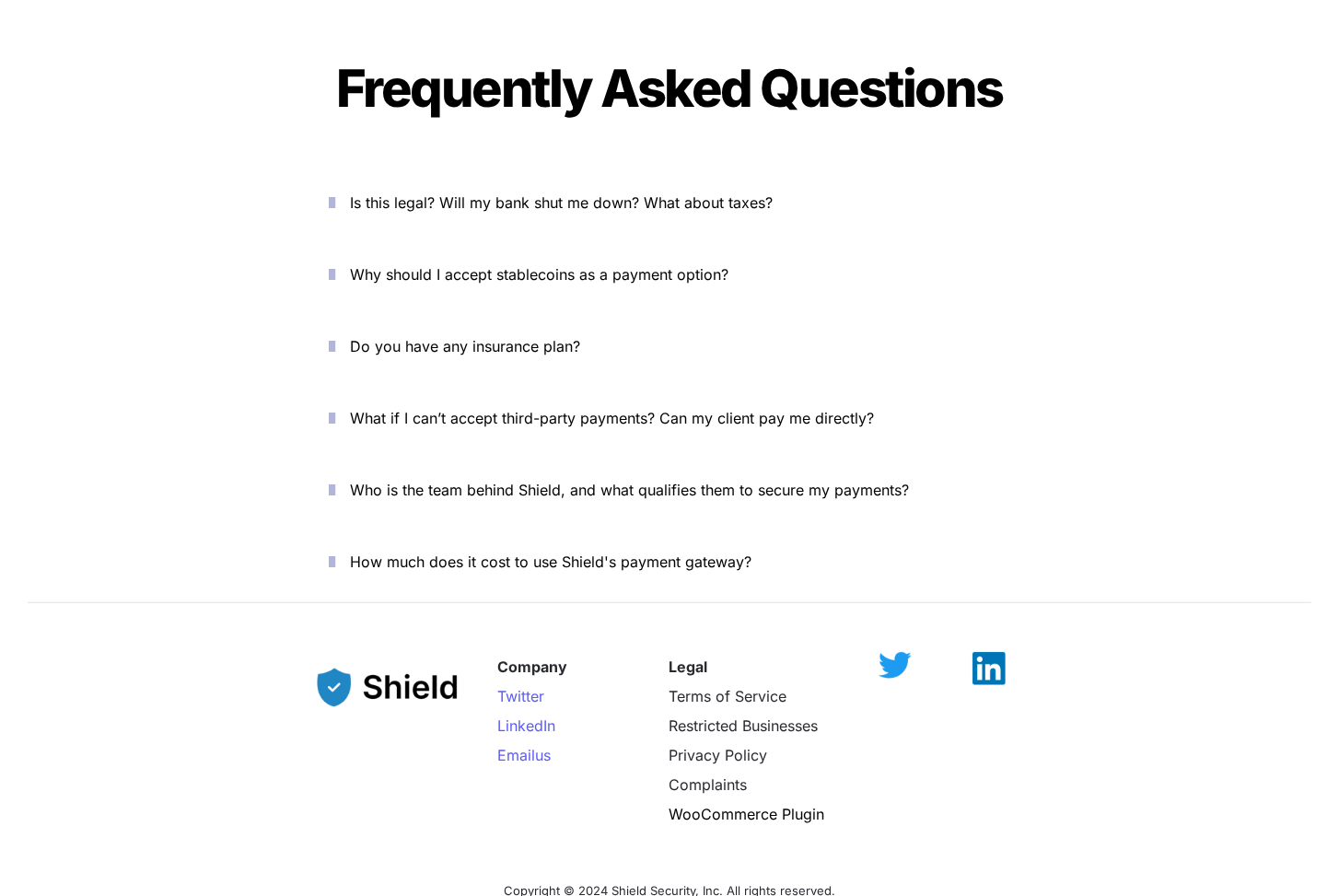 click on "Is this legal? Will my bank shut me down? What about taxes?" at bounding box center [561, 203] 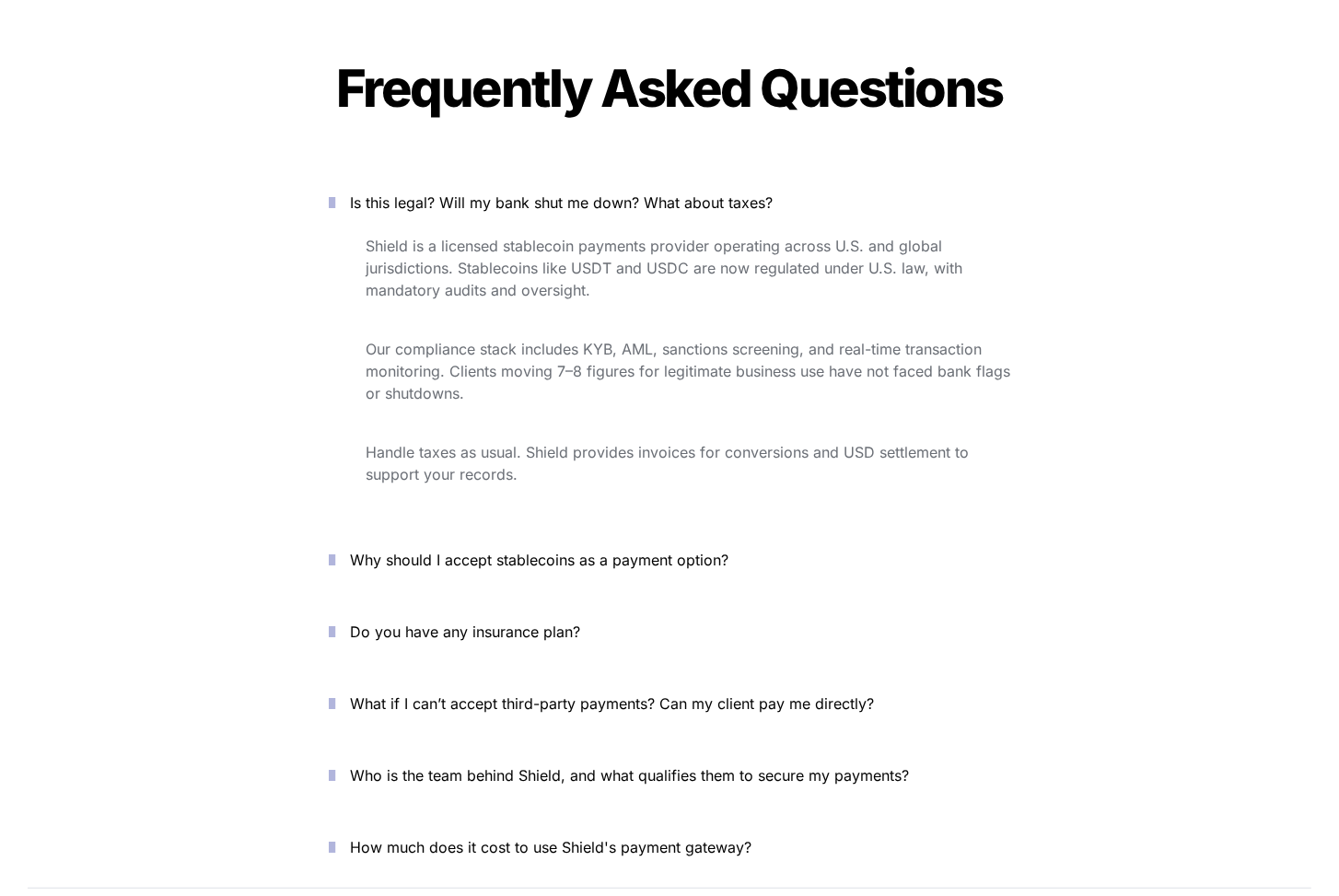click on "Shield is a licensed stablecoin payments provider operating across U.S. and global jurisdictions. Stablecoins like USDT and USDC are now regulated under U.S. law, with mandatory audits and oversight." at bounding box center (666, 268) 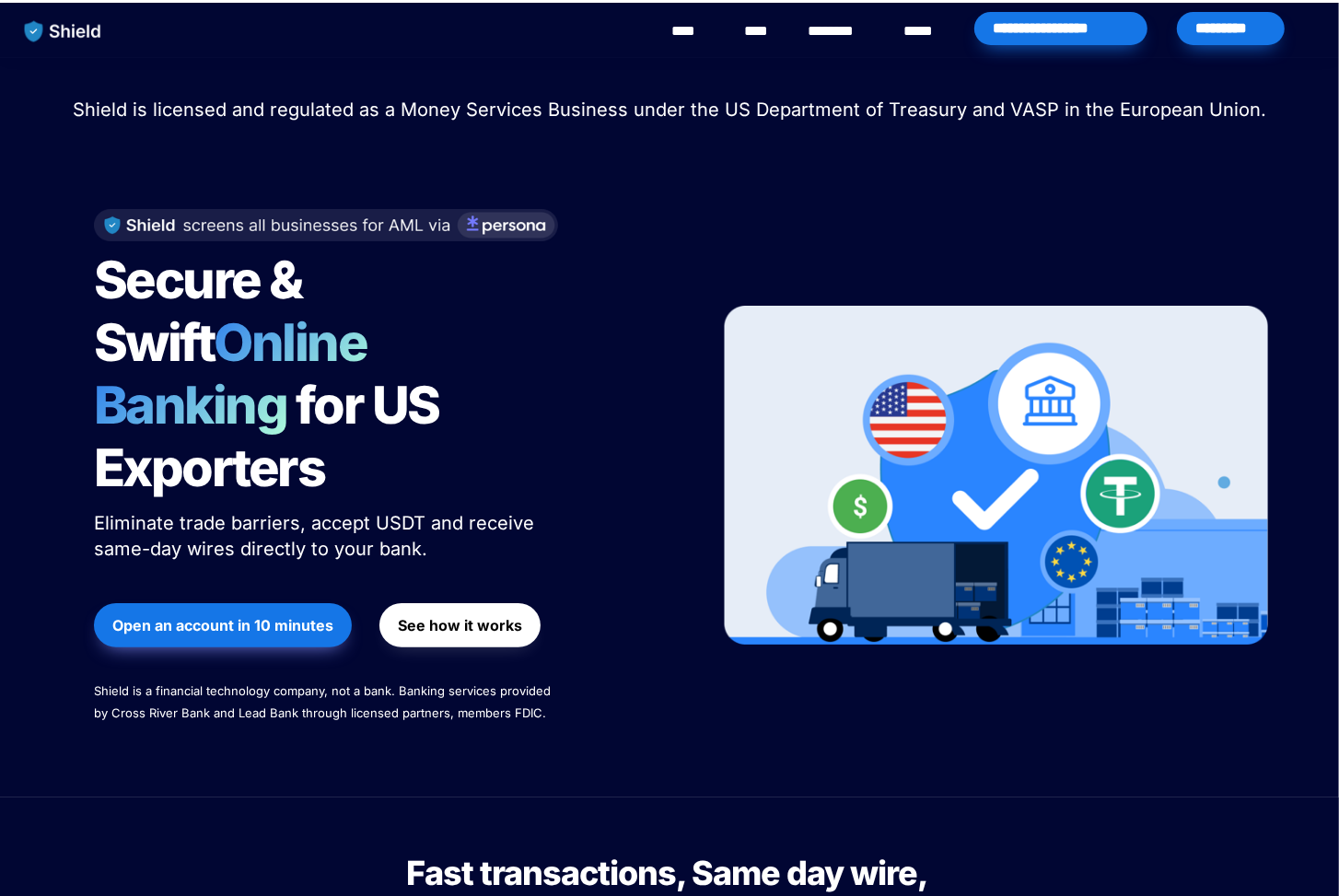 scroll, scrollTop: 0, scrollLeft: 0, axis: both 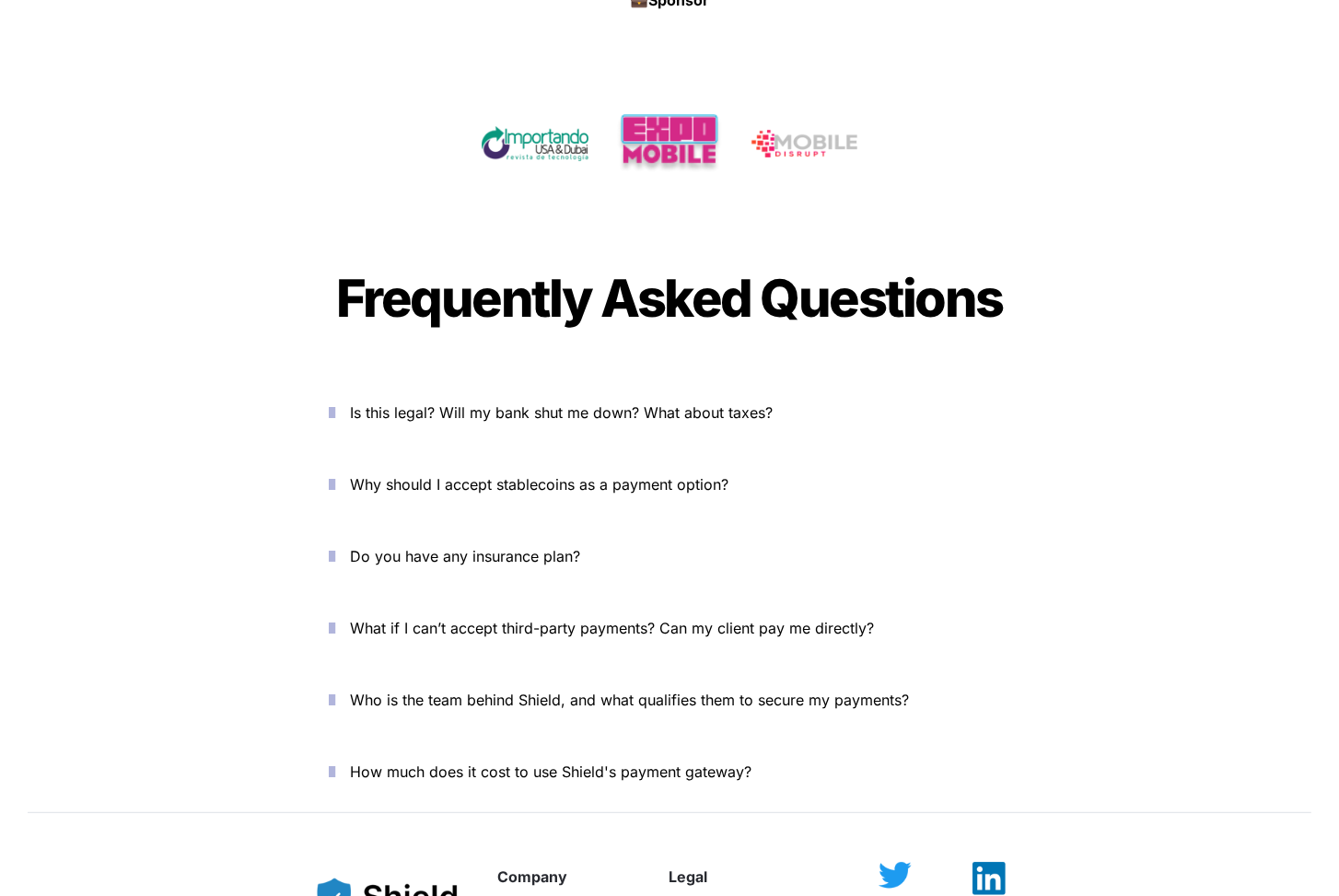 click on "Is this legal? Will my bank shut me down? What about taxes?" at bounding box center [670, 413] 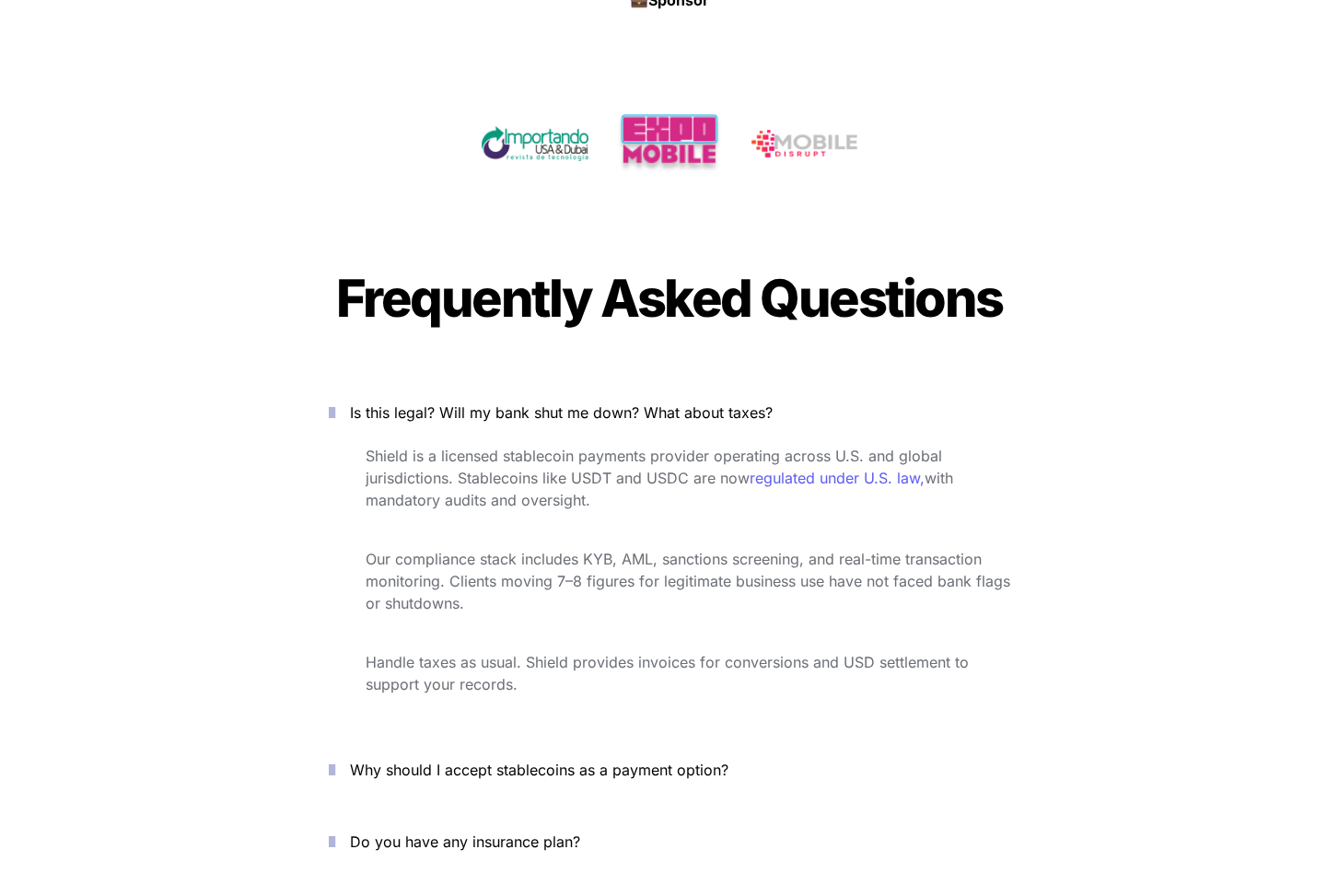 click on "Is this legal? Will my bank shut me down? What about taxes?" at bounding box center (561, 413) 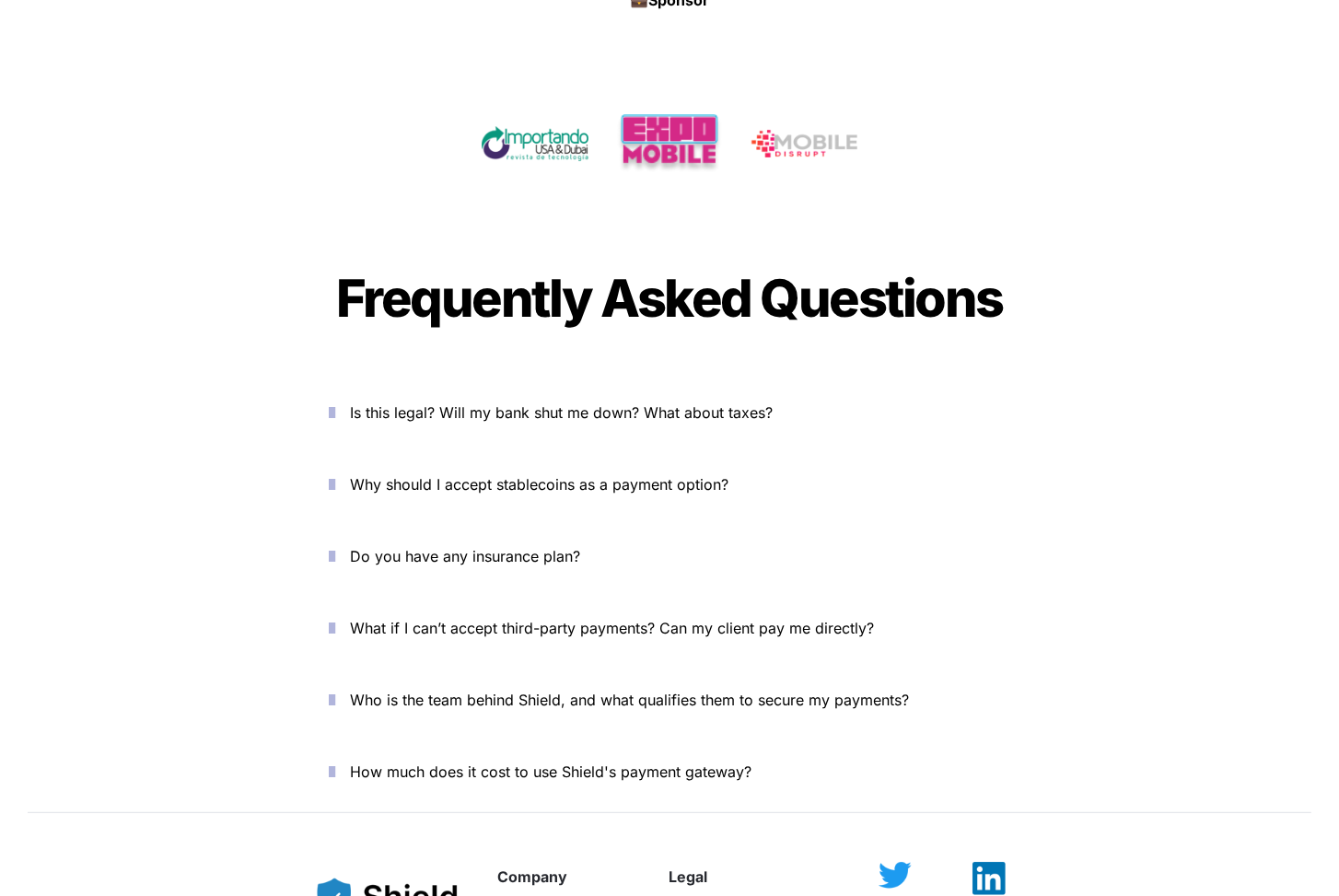 click on "Is this legal? Will my bank shut me down? What about taxes?" at bounding box center (561, 413) 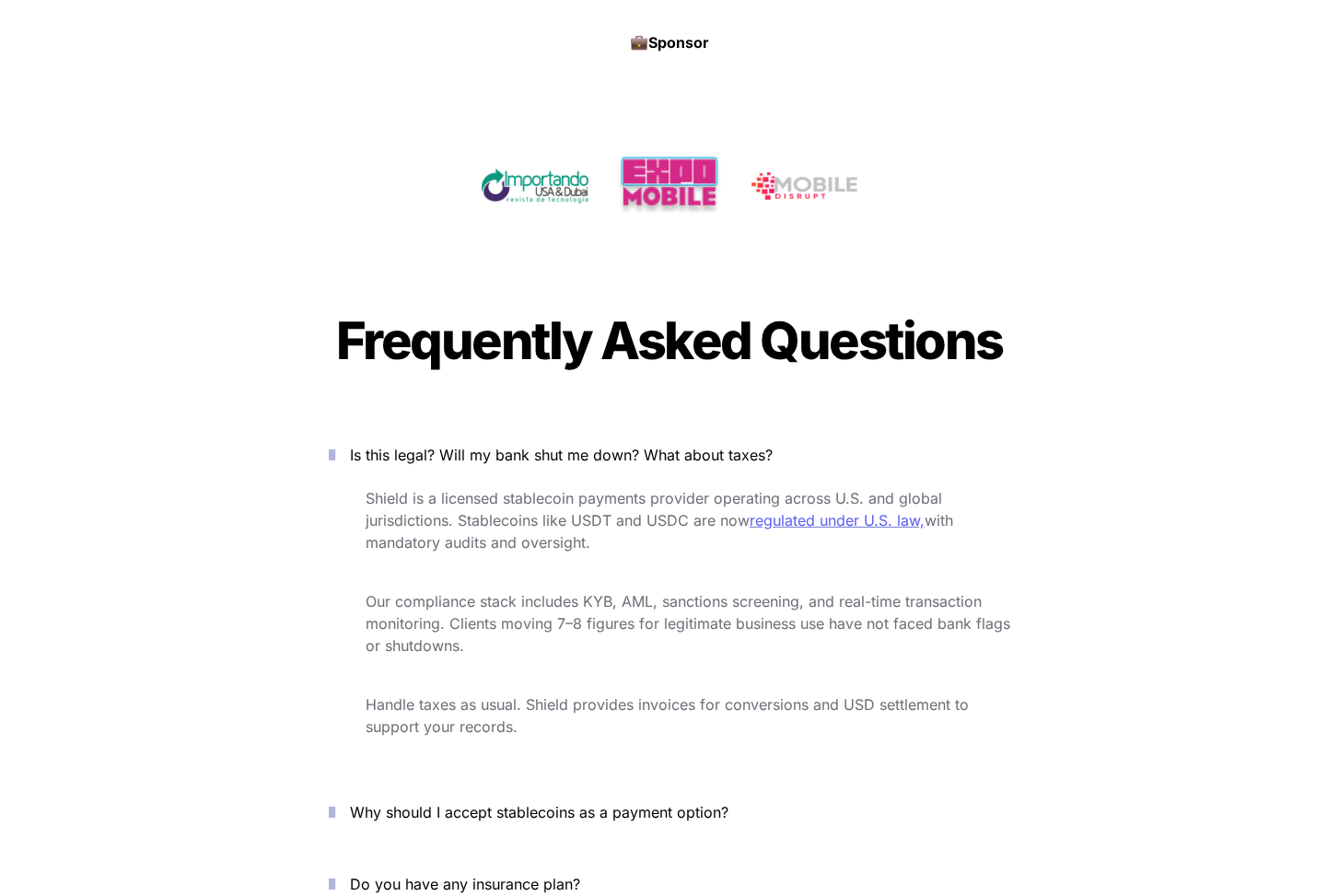 click on "regulated under U.S. law," at bounding box center (837, 520) 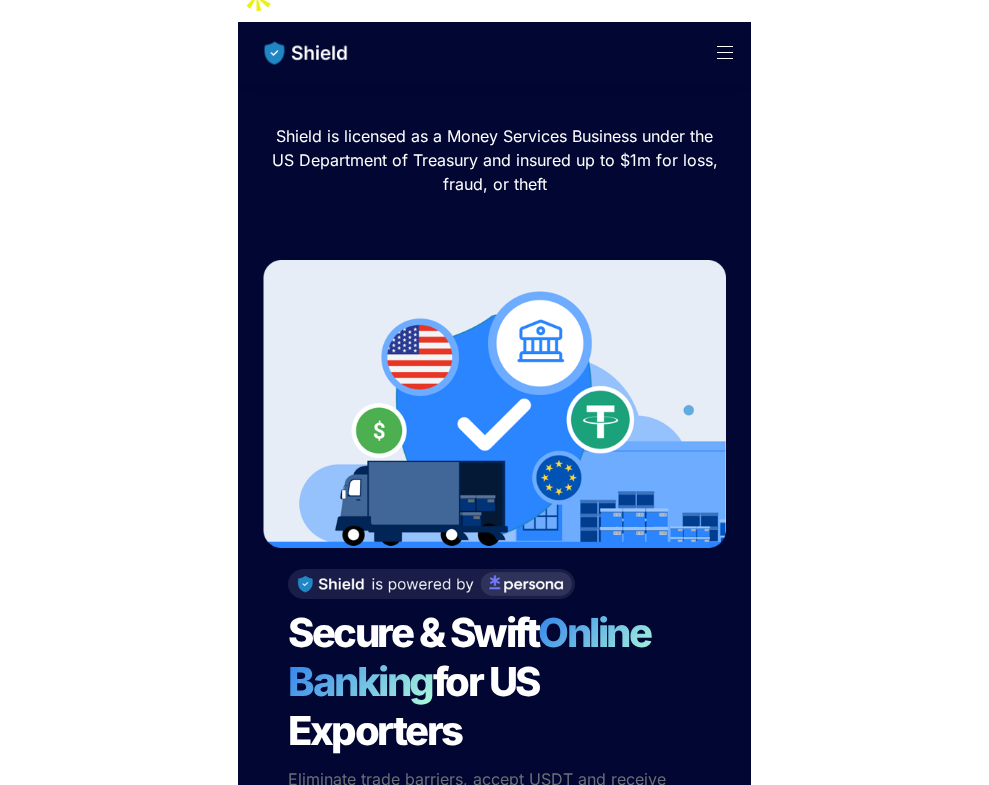 scroll, scrollTop: 0, scrollLeft: 0, axis: both 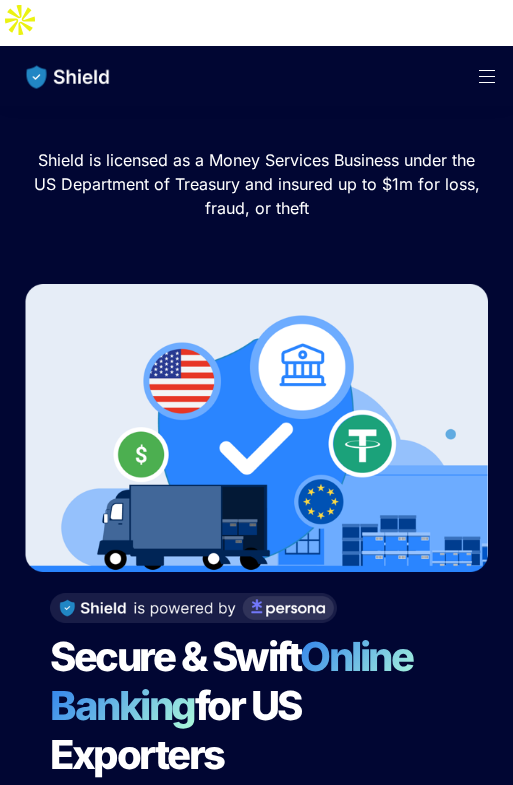click at bounding box center (487, 76) 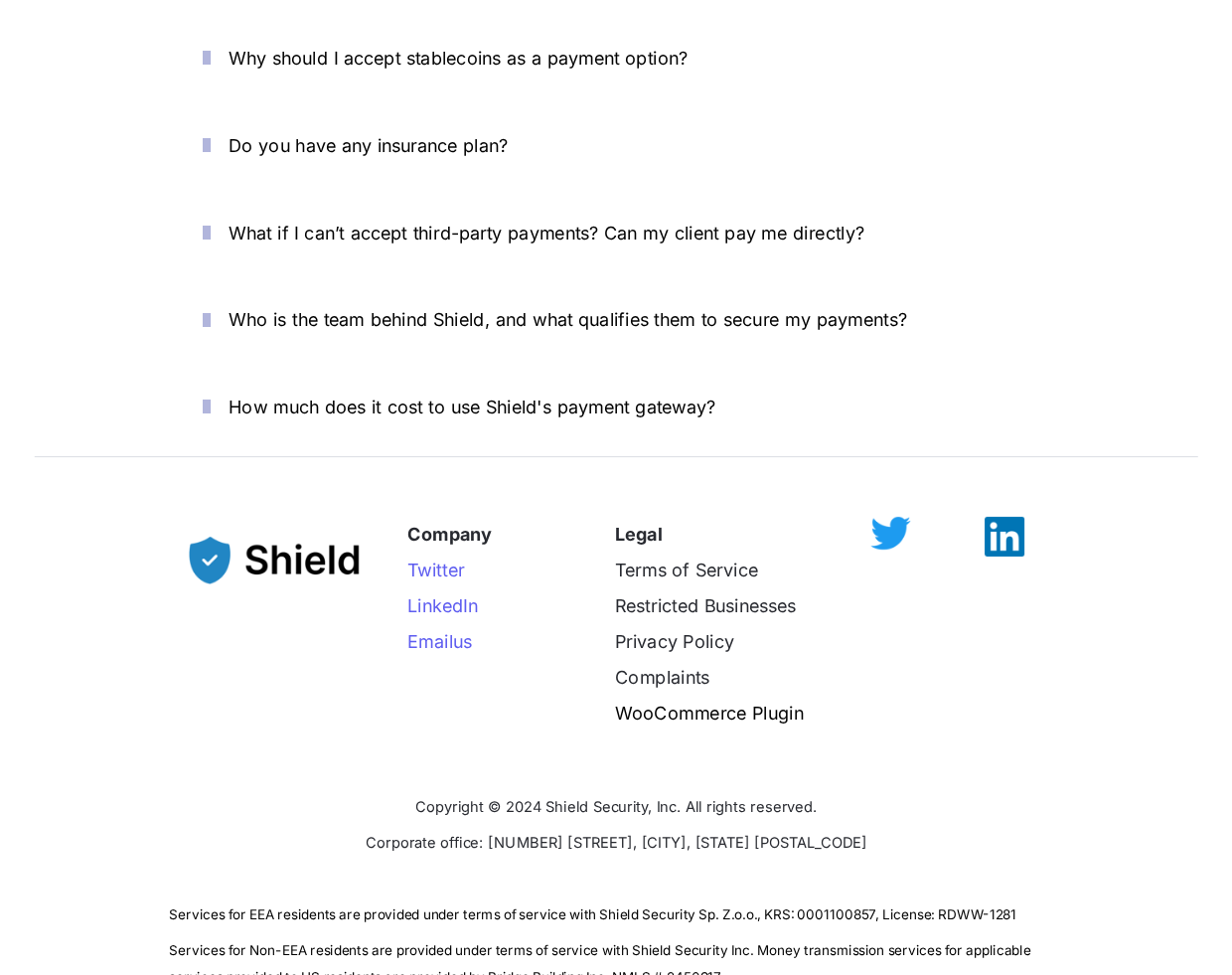 scroll, scrollTop: 6495, scrollLeft: 0, axis: vertical 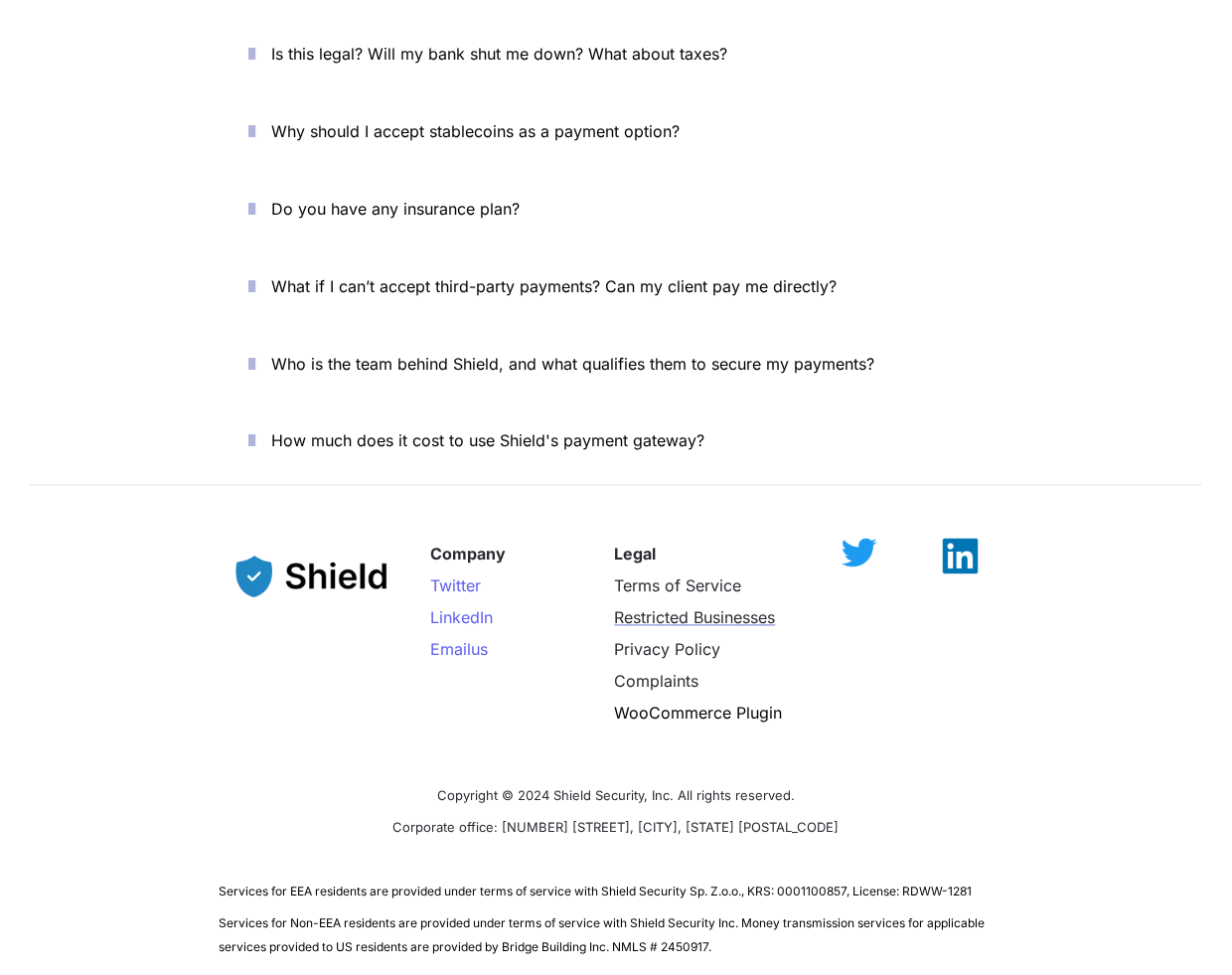click on "Restricted Businesses" at bounding box center [695, 618] 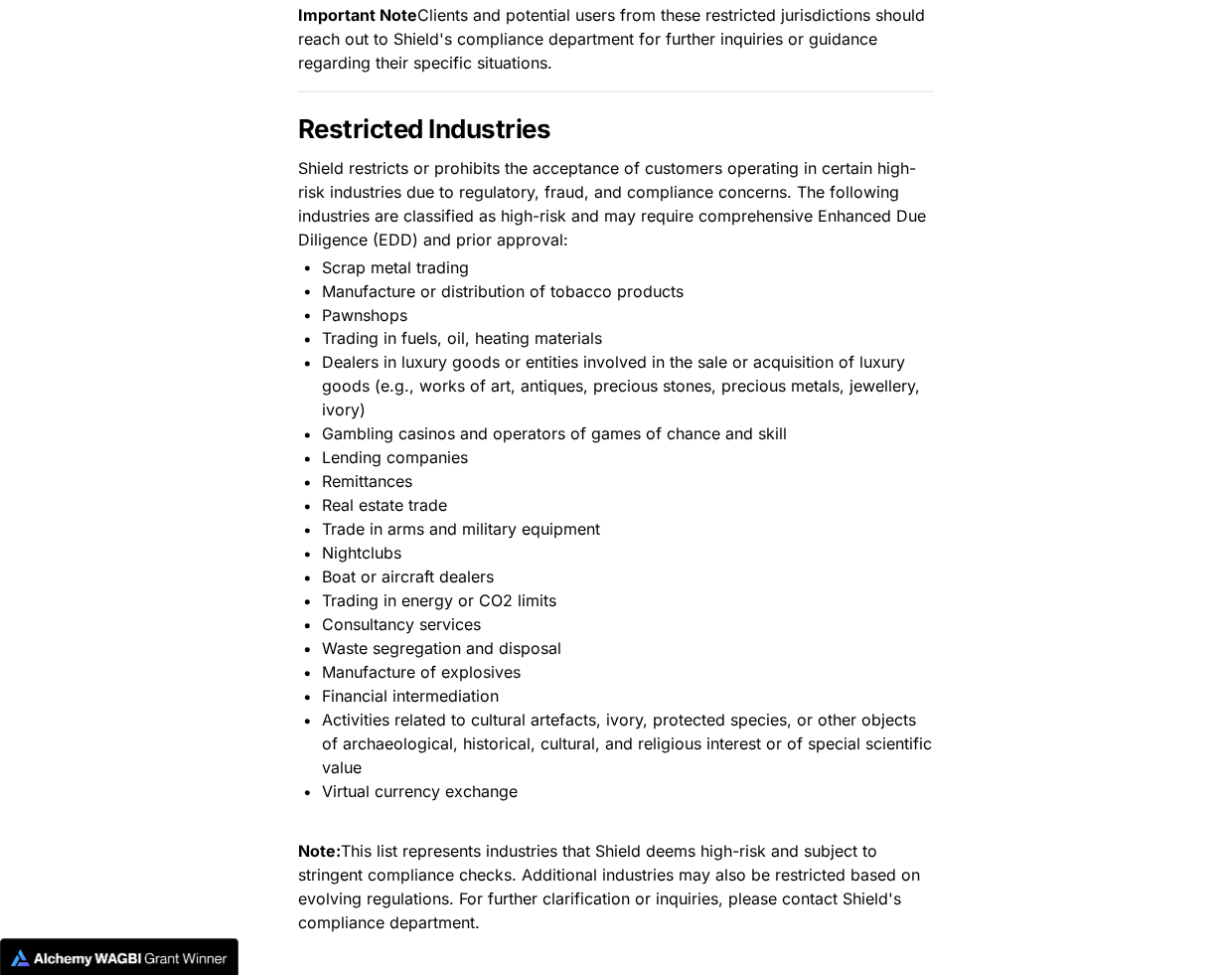 scroll, scrollTop: 4656, scrollLeft: 0, axis: vertical 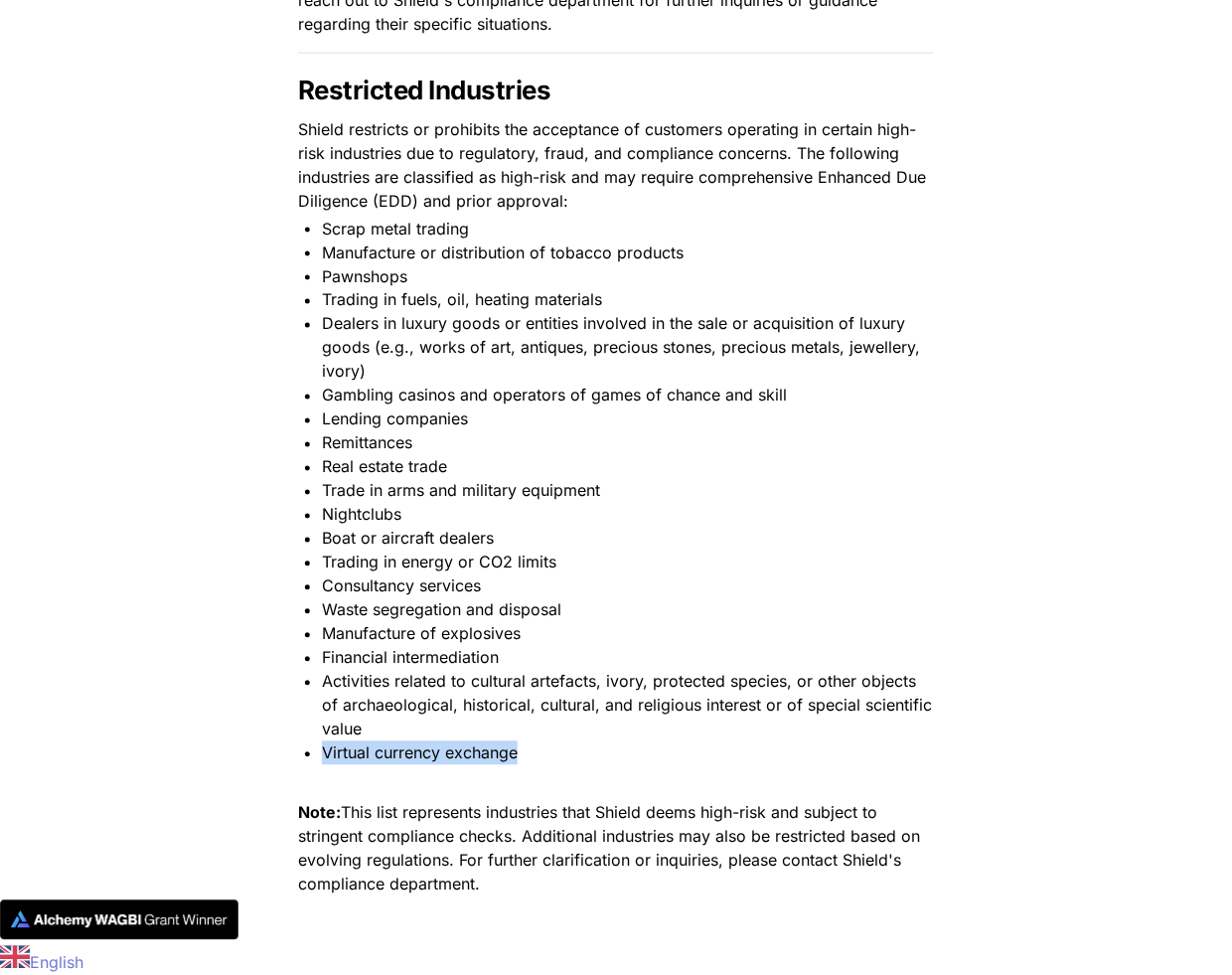 drag, startPoint x: 325, startPoint y: 727, endPoint x: 630, endPoint y: 727, distance: 305 